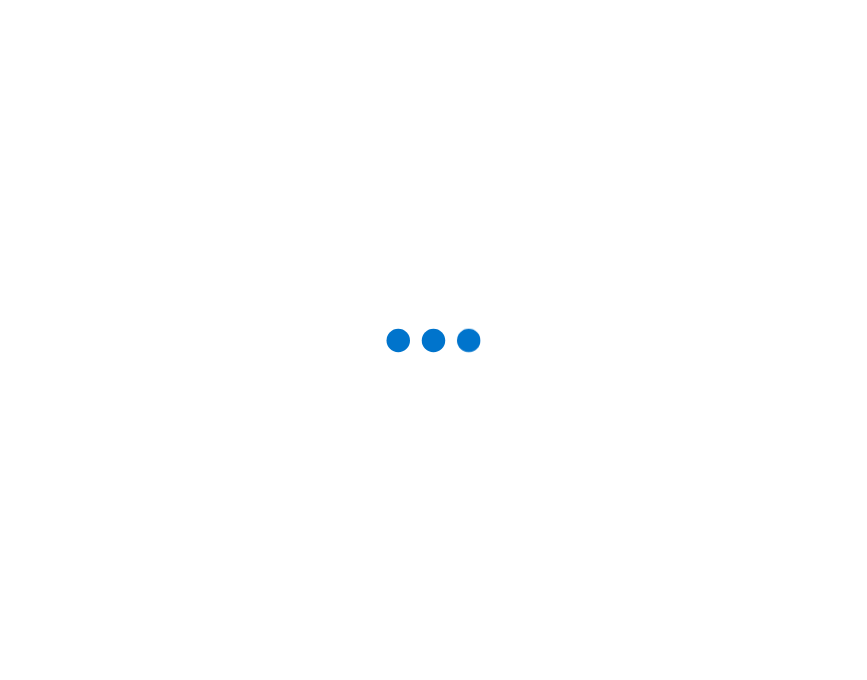 scroll, scrollTop: 0, scrollLeft: 0, axis: both 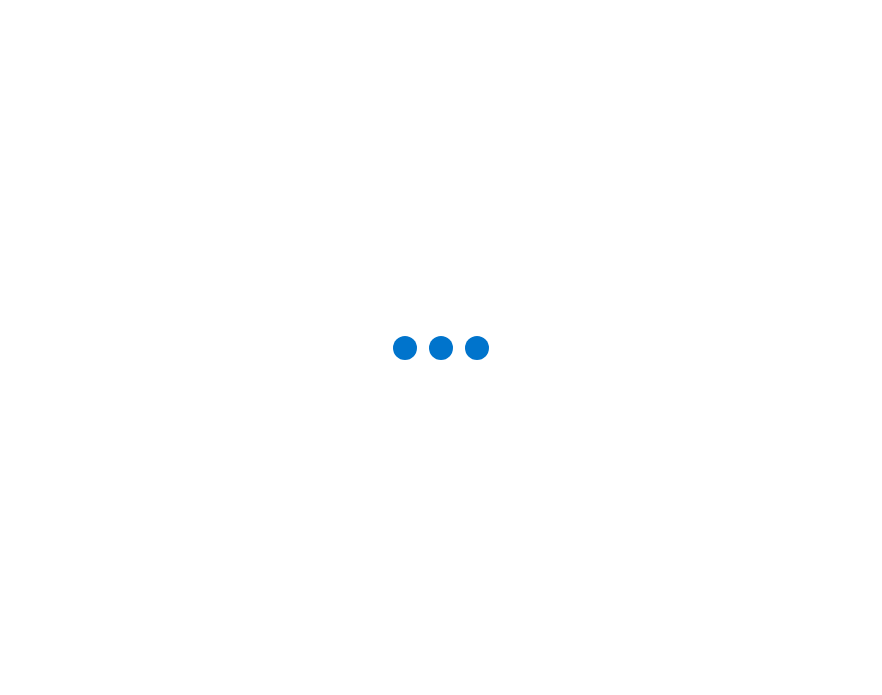click at bounding box center [441, 347] 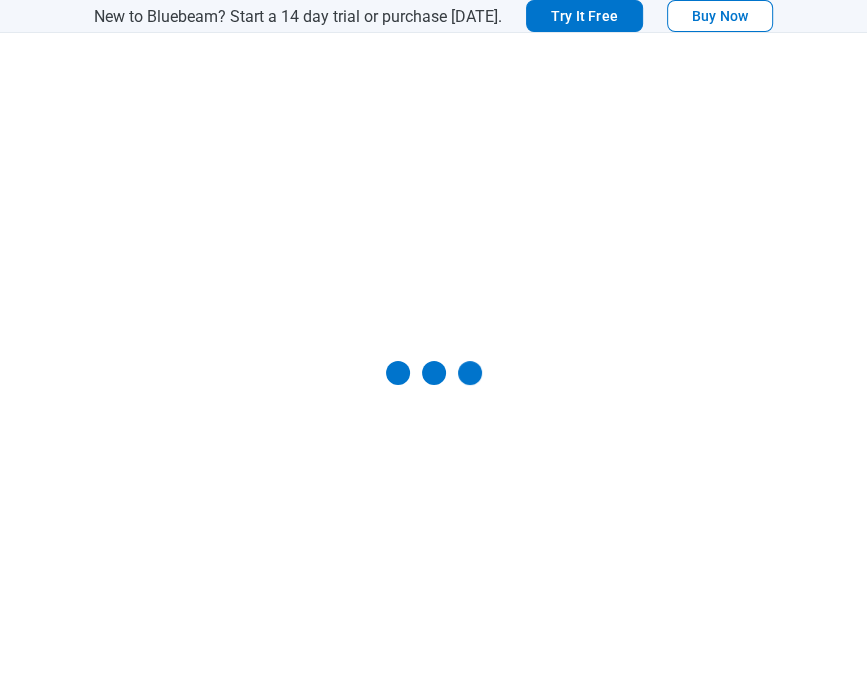 click at bounding box center (433, 373) 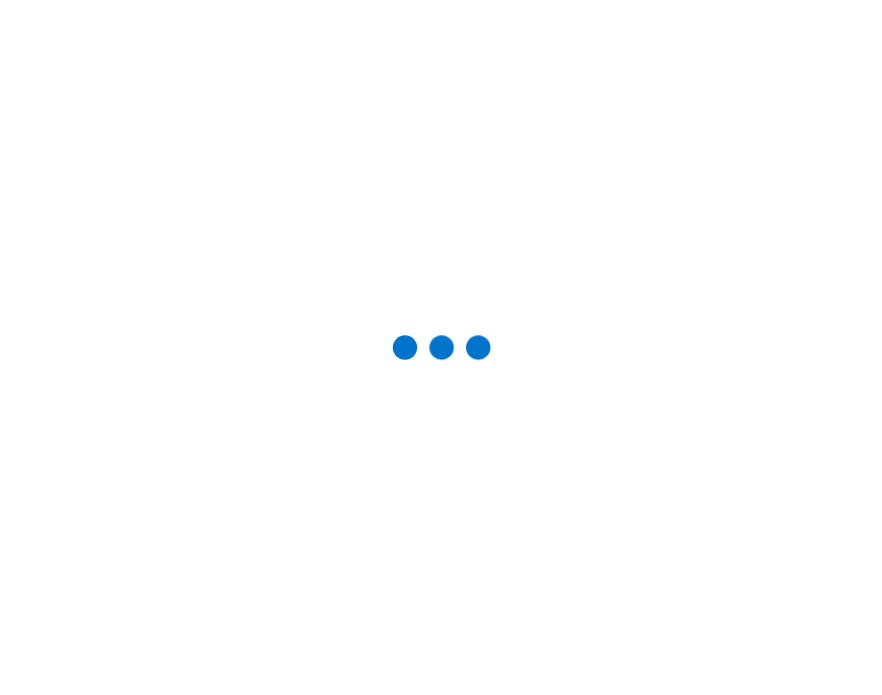 scroll, scrollTop: 0, scrollLeft: 0, axis: both 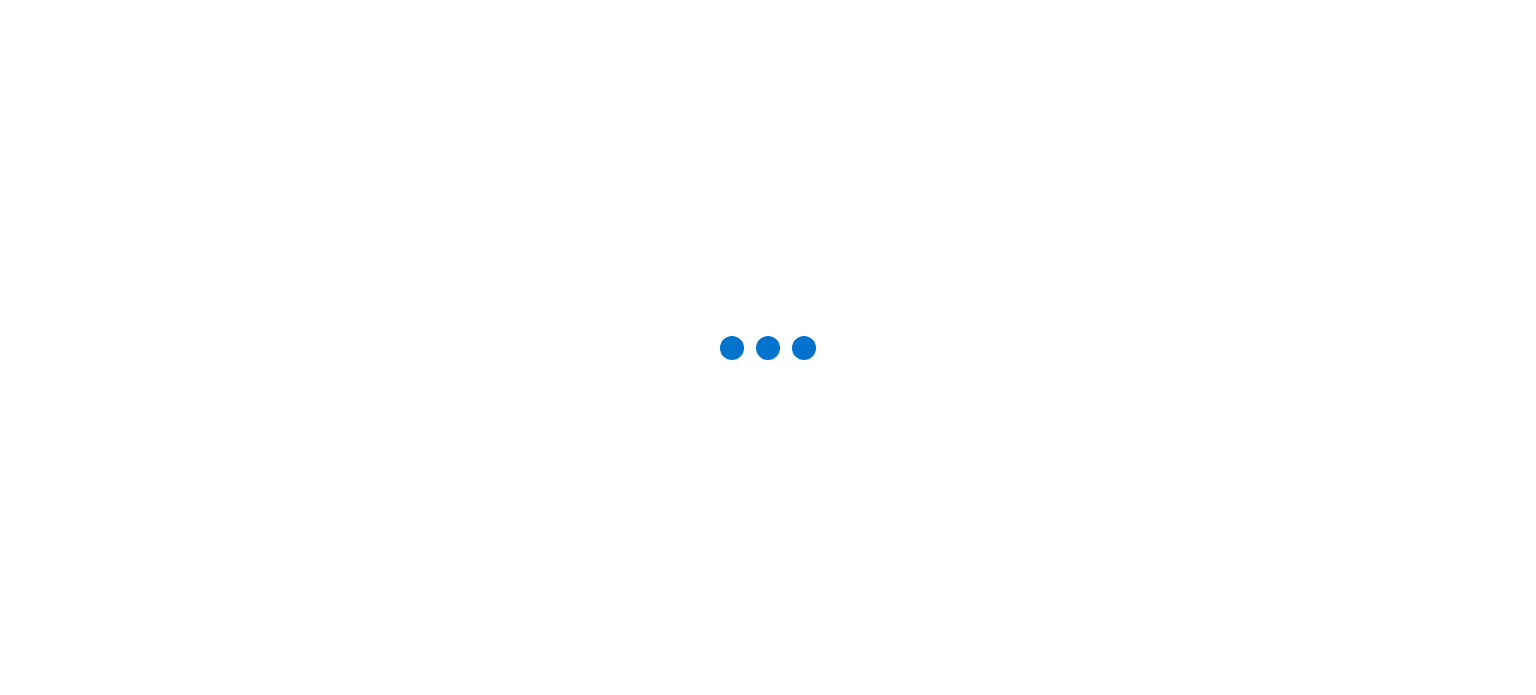 drag, startPoint x: 515, startPoint y: 187, endPoint x: 529, endPoint y: 186, distance: 14.035668 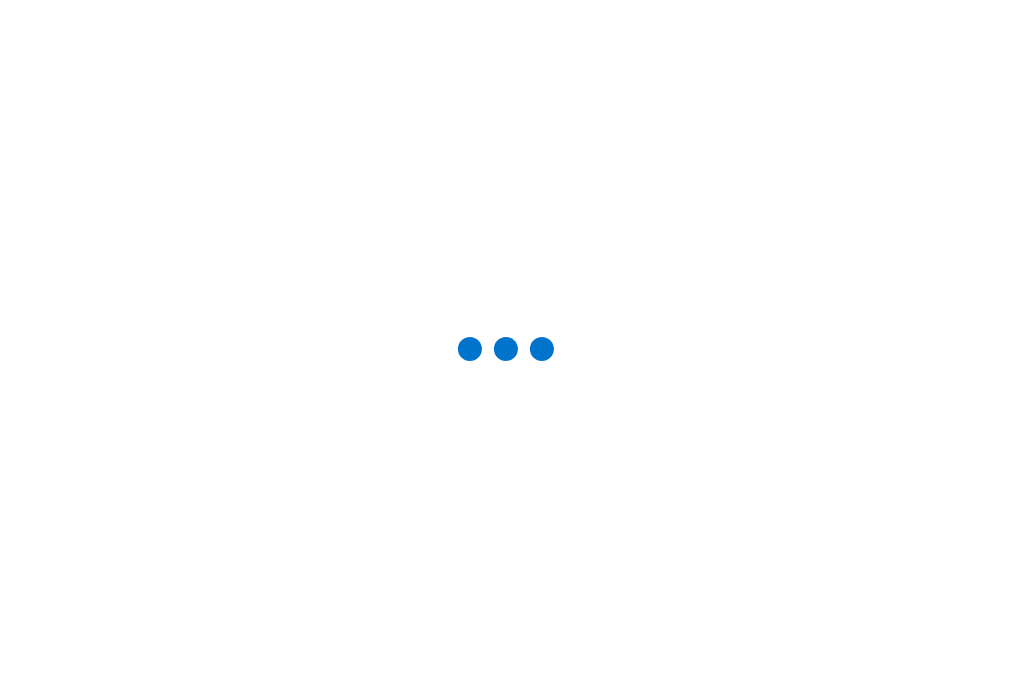 click at bounding box center [505, 349] 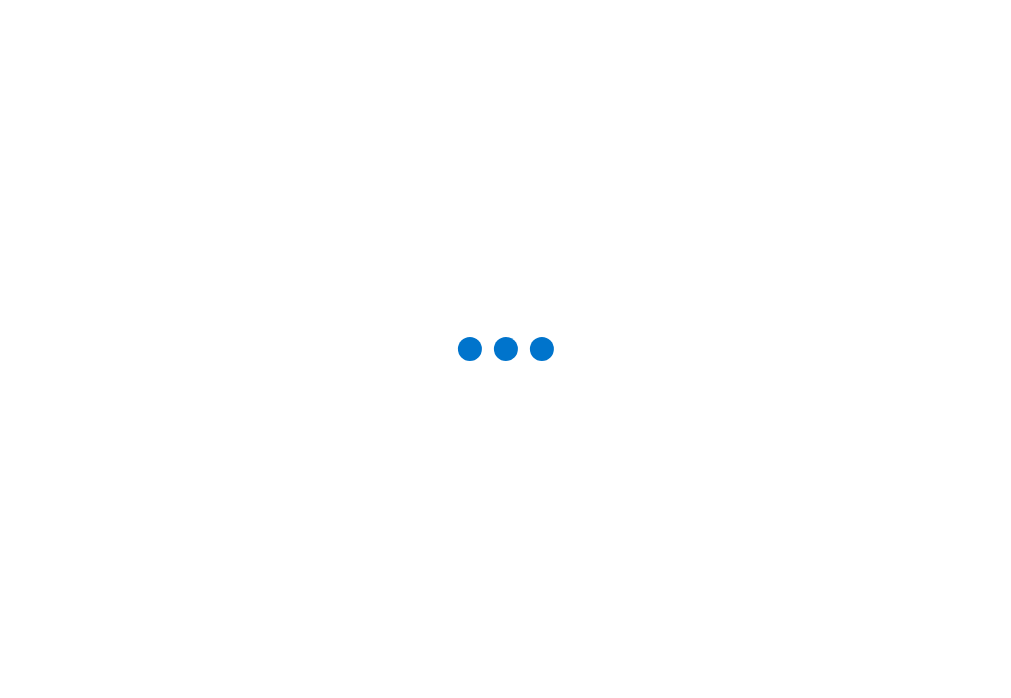 click at bounding box center [505, 349] 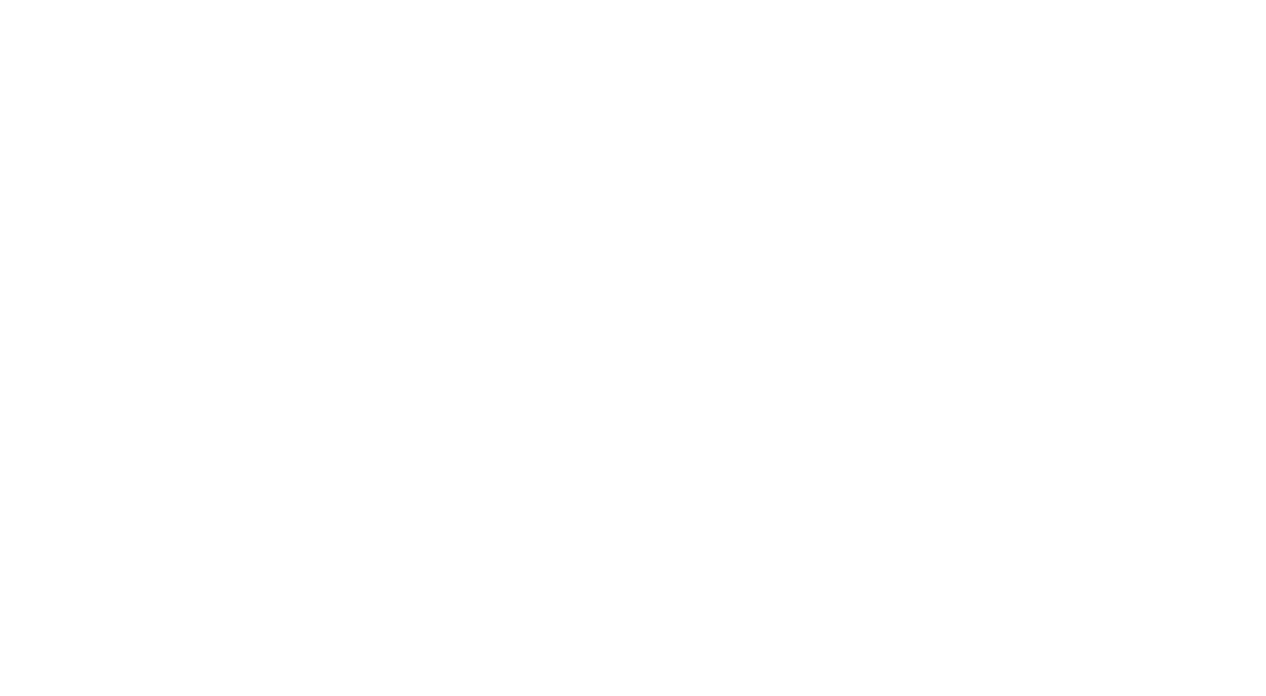 scroll, scrollTop: 0, scrollLeft: 0, axis: both 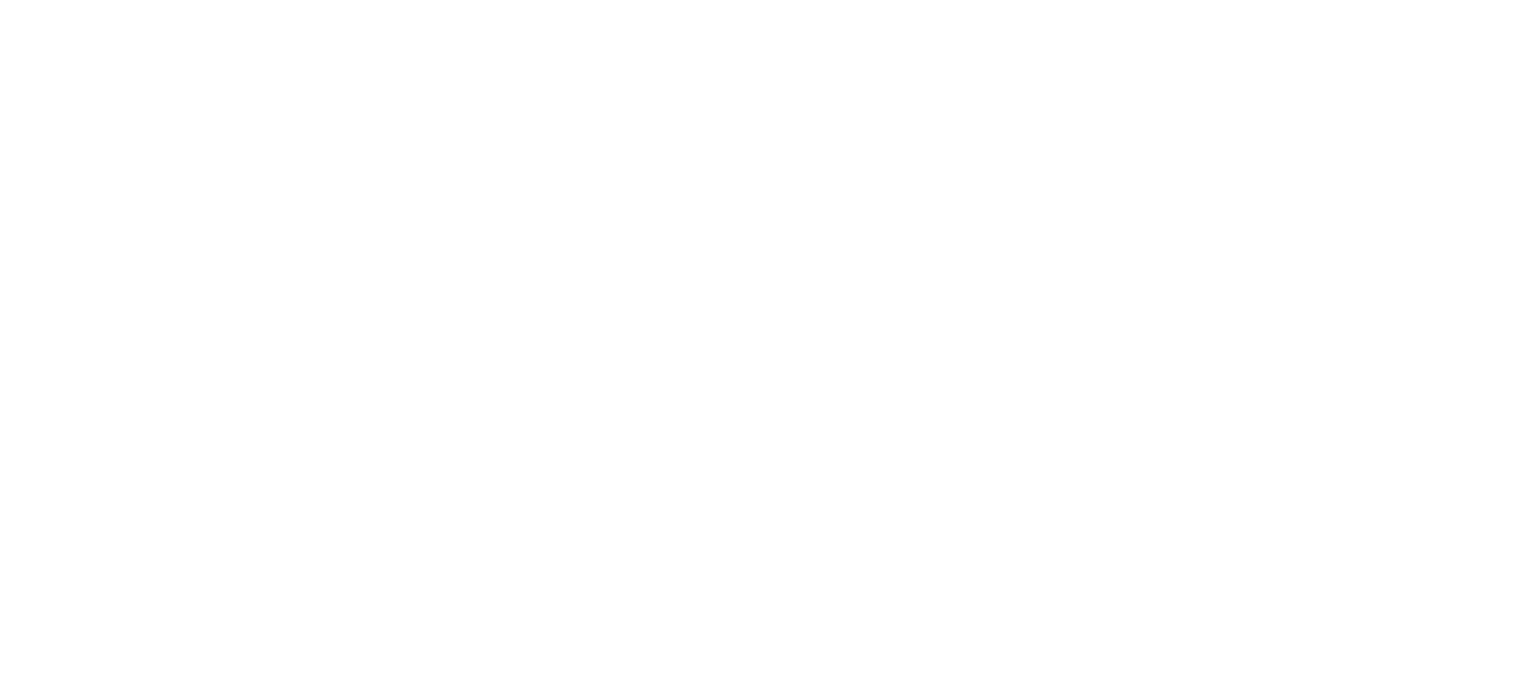 click at bounding box center (768, 347) 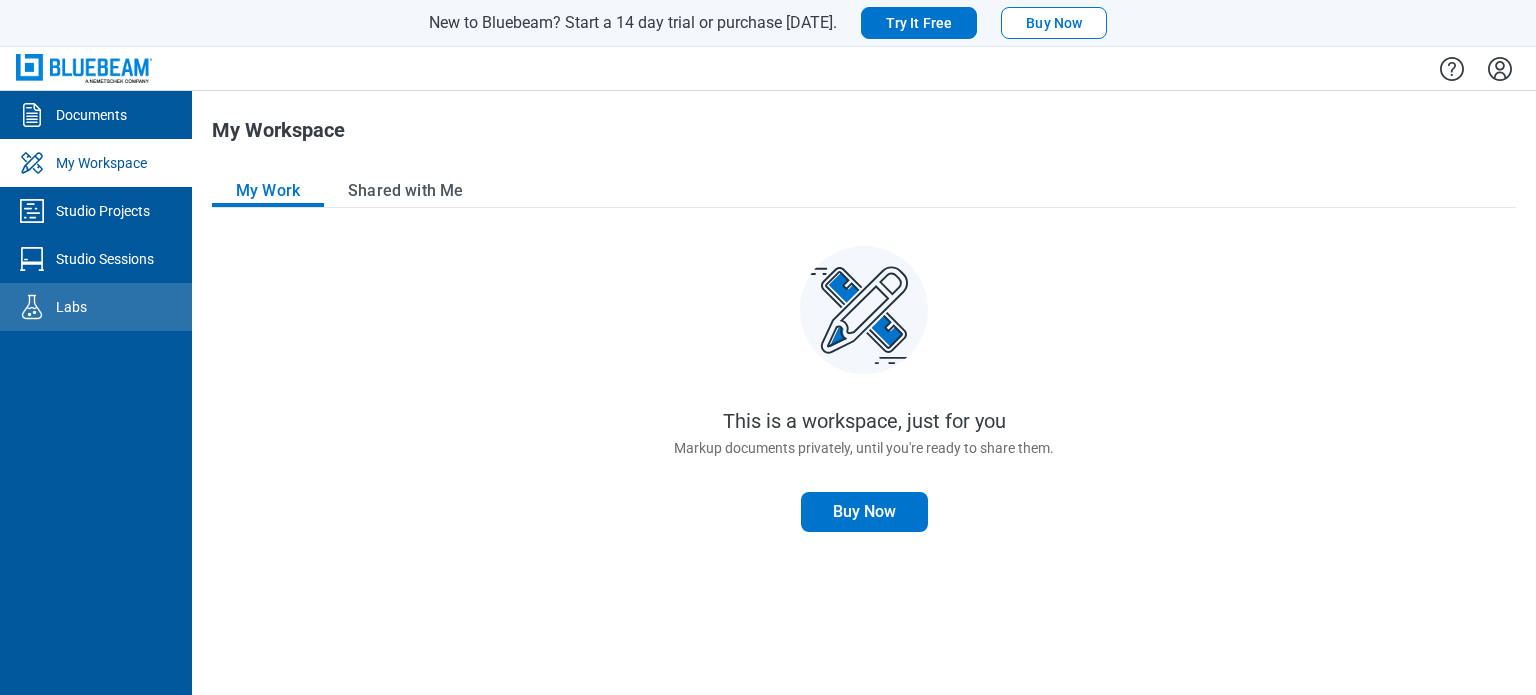 click on "Labs" at bounding box center [71, 307] 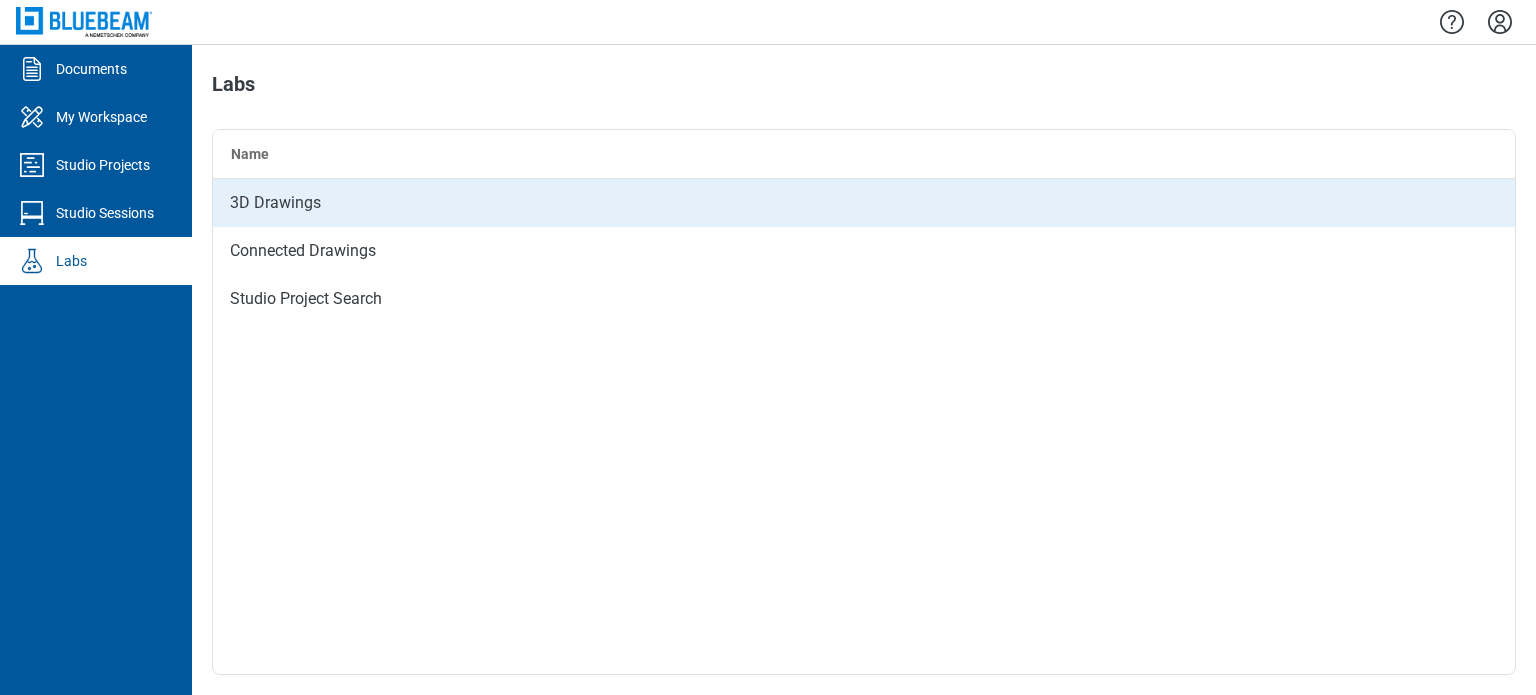 click on "3D Drawings" at bounding box center [864, 203] 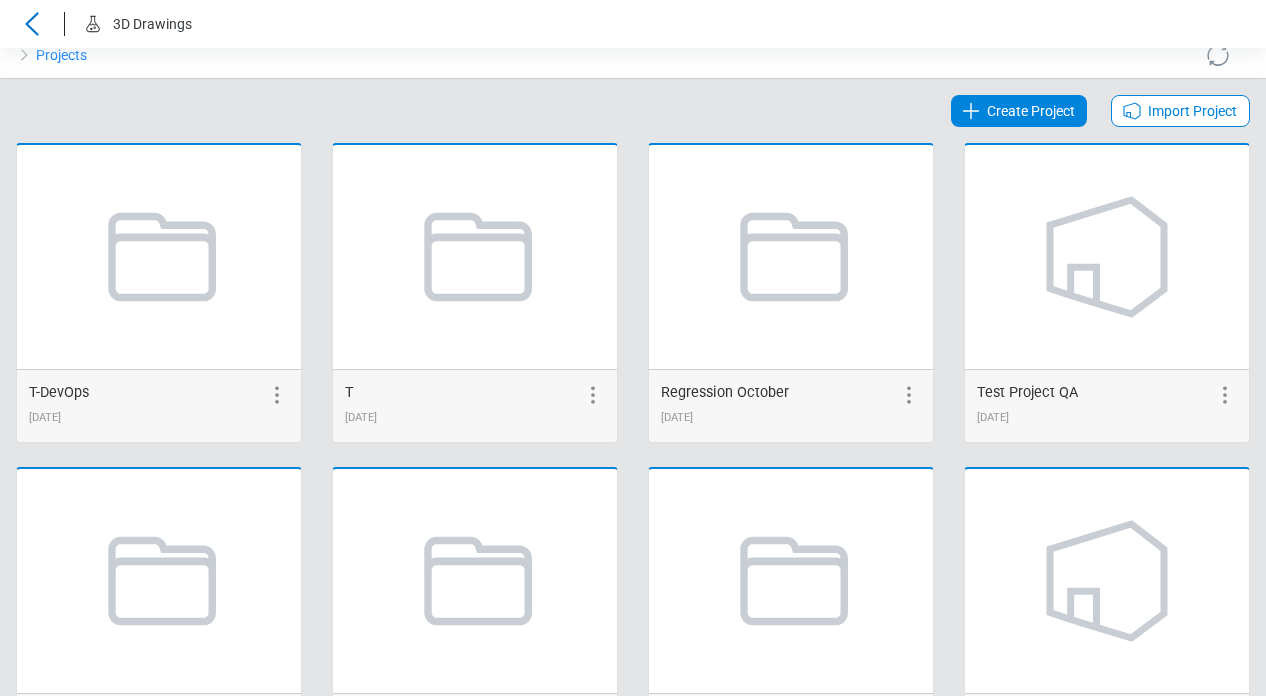 scroll, scrollTop: 0, scrollLeft: 0, axis: both 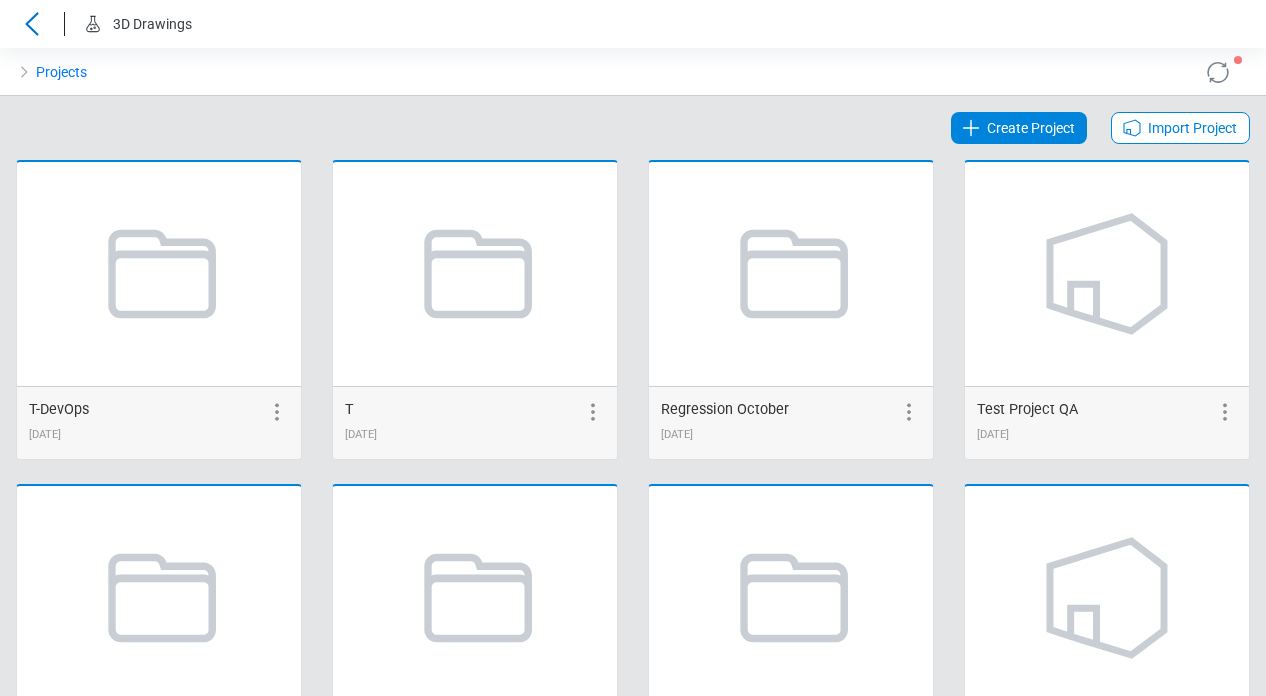 click 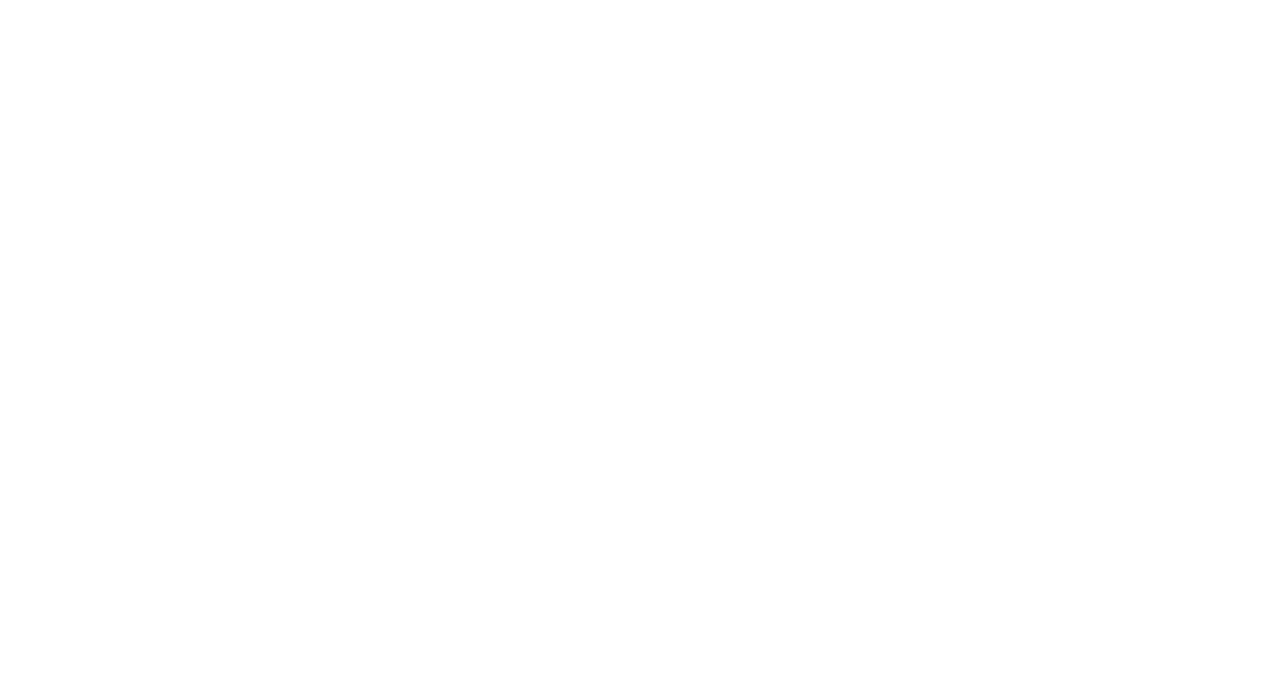 scroll, scrollTop: 0, scrollLeft: 0, axis: both 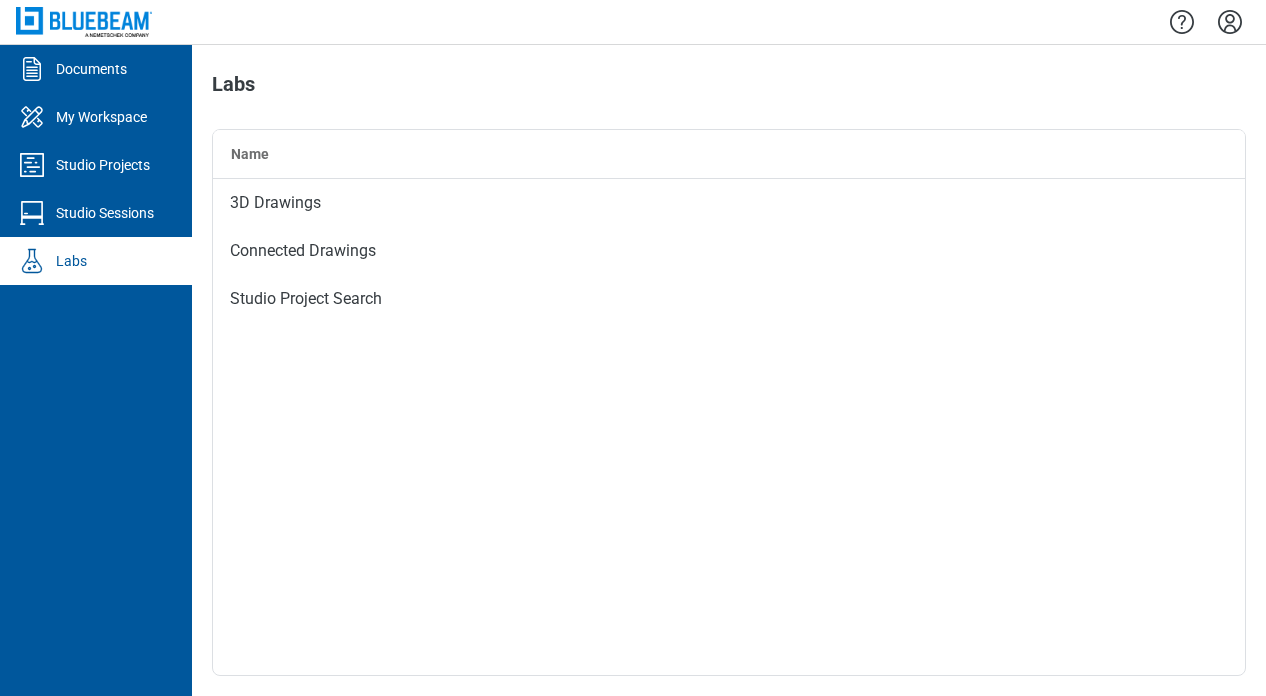 click 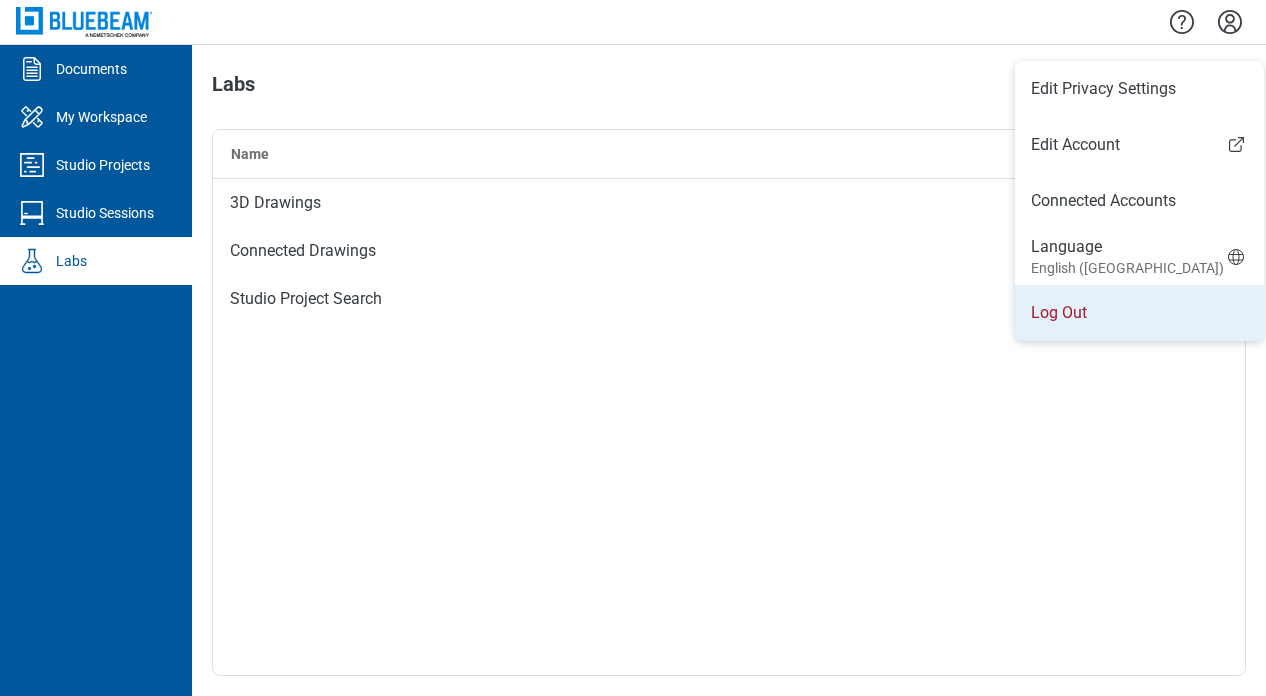 click on "Log Out" at bounding box center [1139, 313] 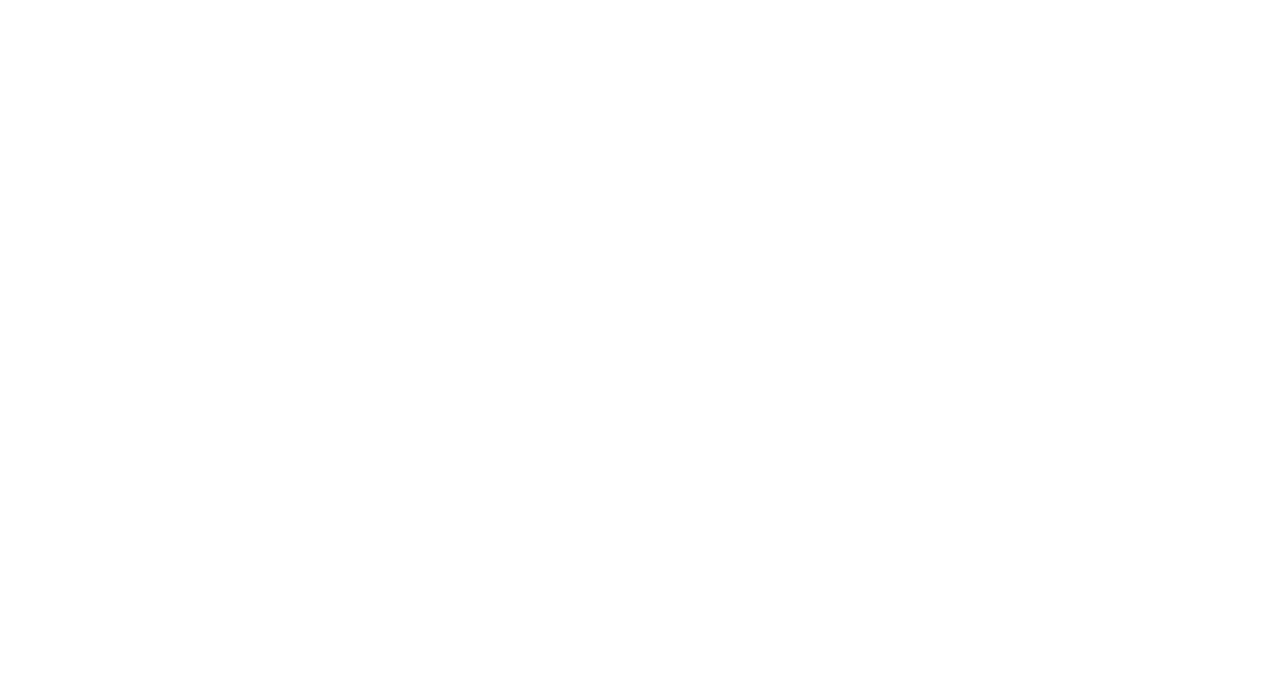 scroll, scrollTop: 0, scrollLeft: 0, axis: both 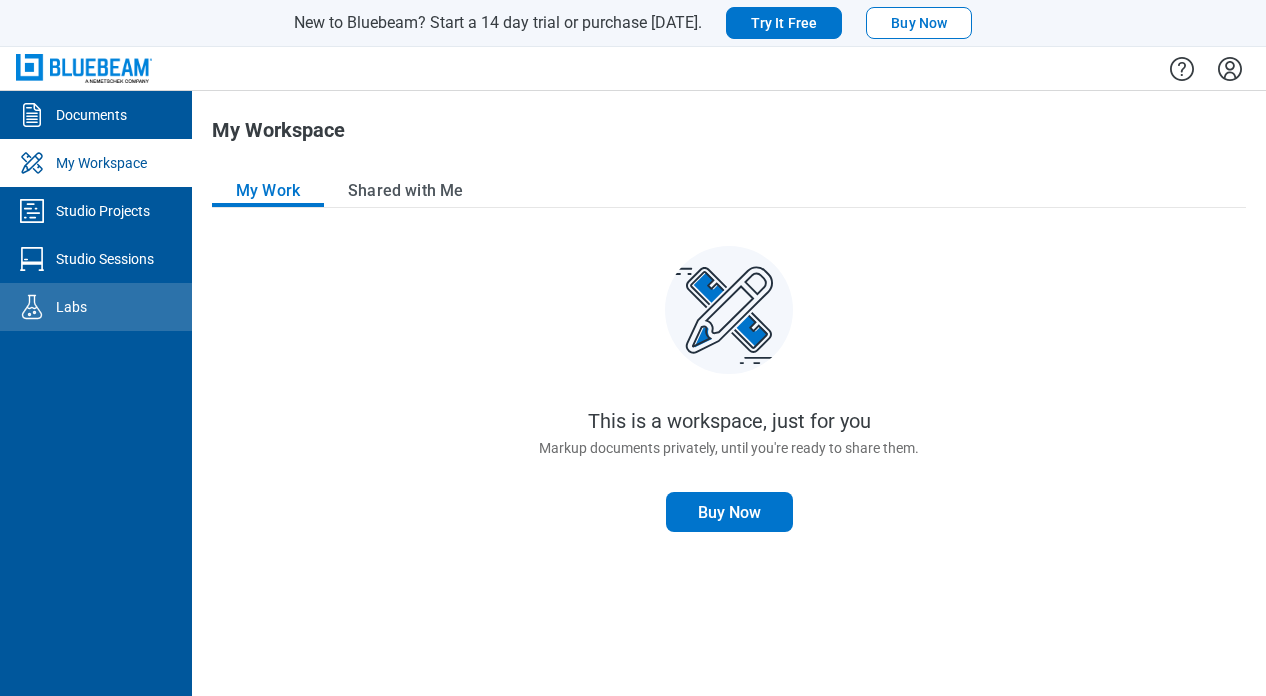 click on "Labs" at bounding box center [71, 307] 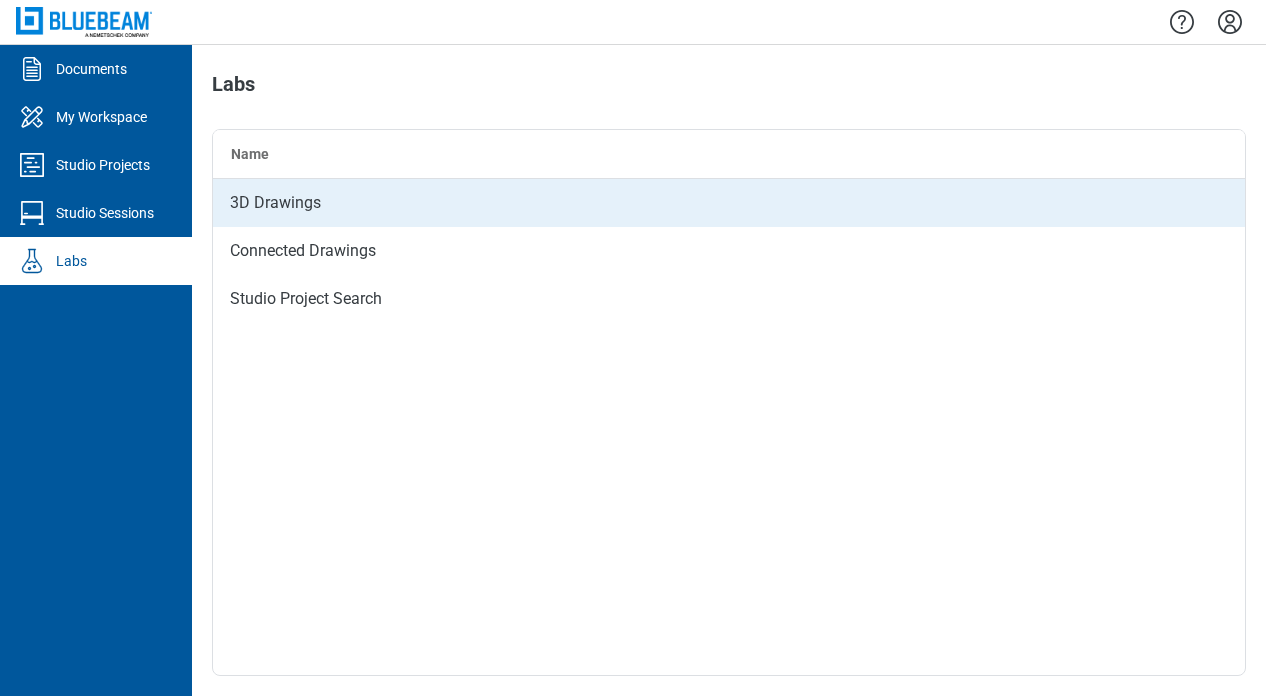 click on "3D Drawings" at bounding box center [729, 203] 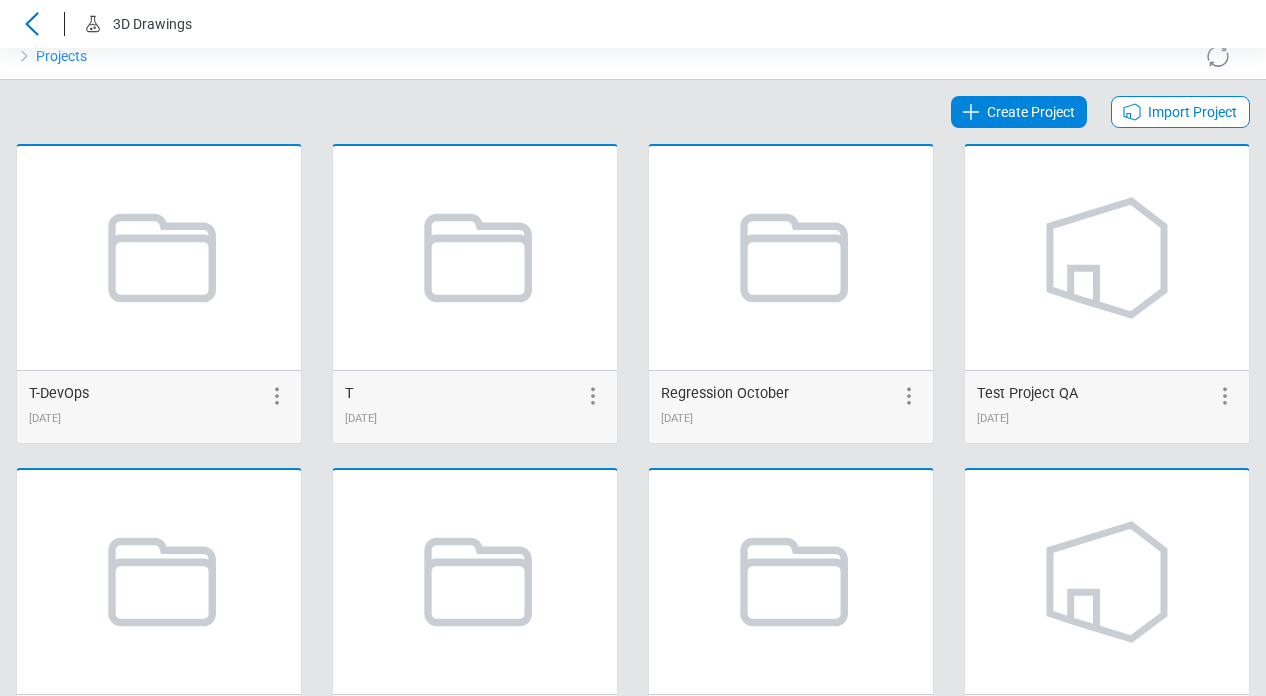 scroll, scrollTop: 0, scrollLeft: 0, axis: both 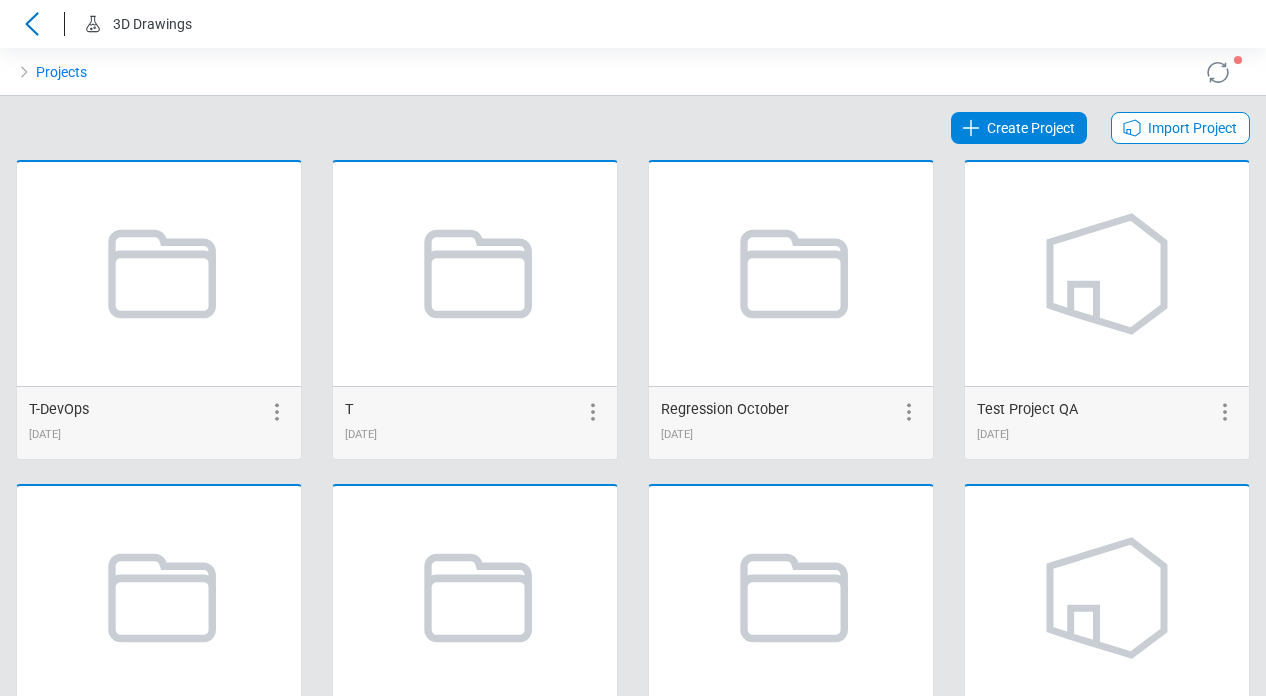 click 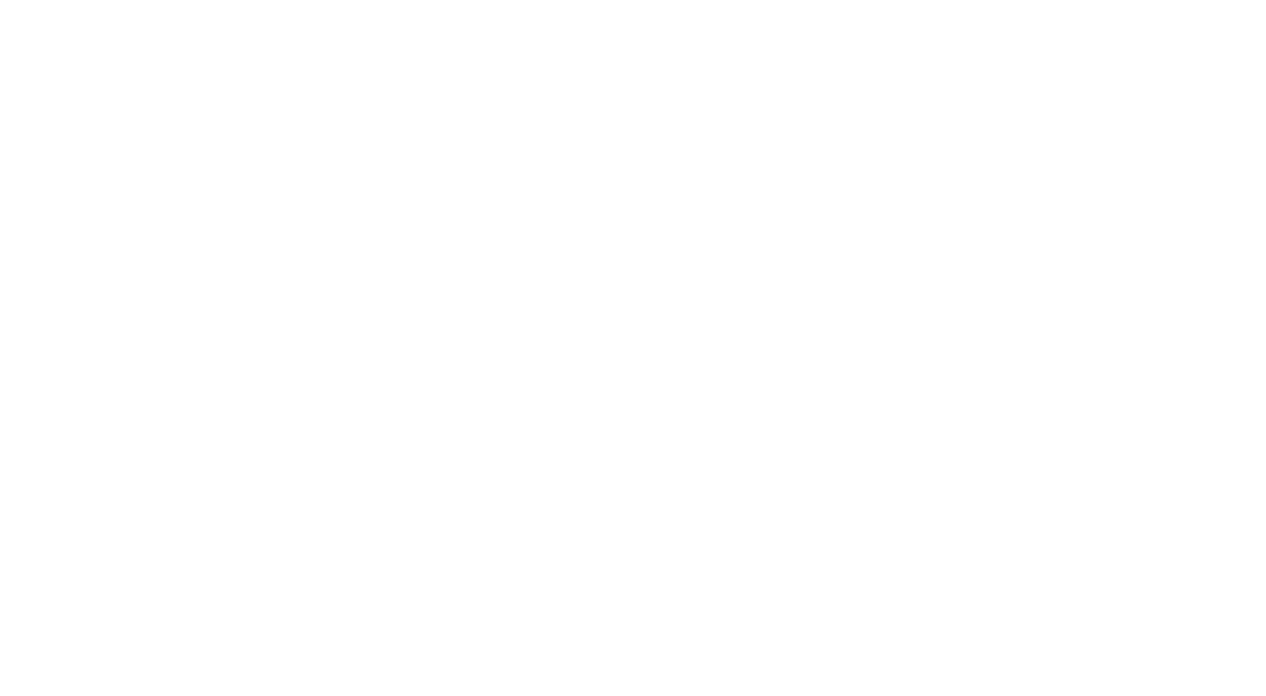 scroll, scrollTop: 0, scrollLeft: 0, axis: both 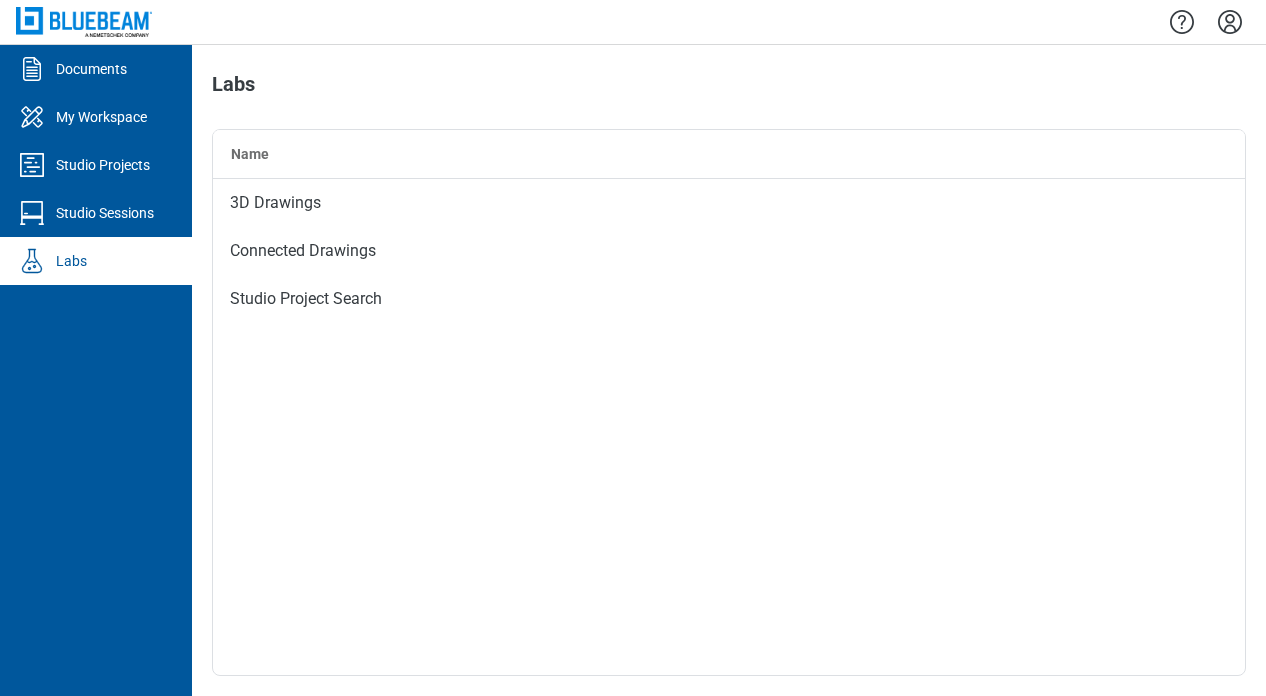 click 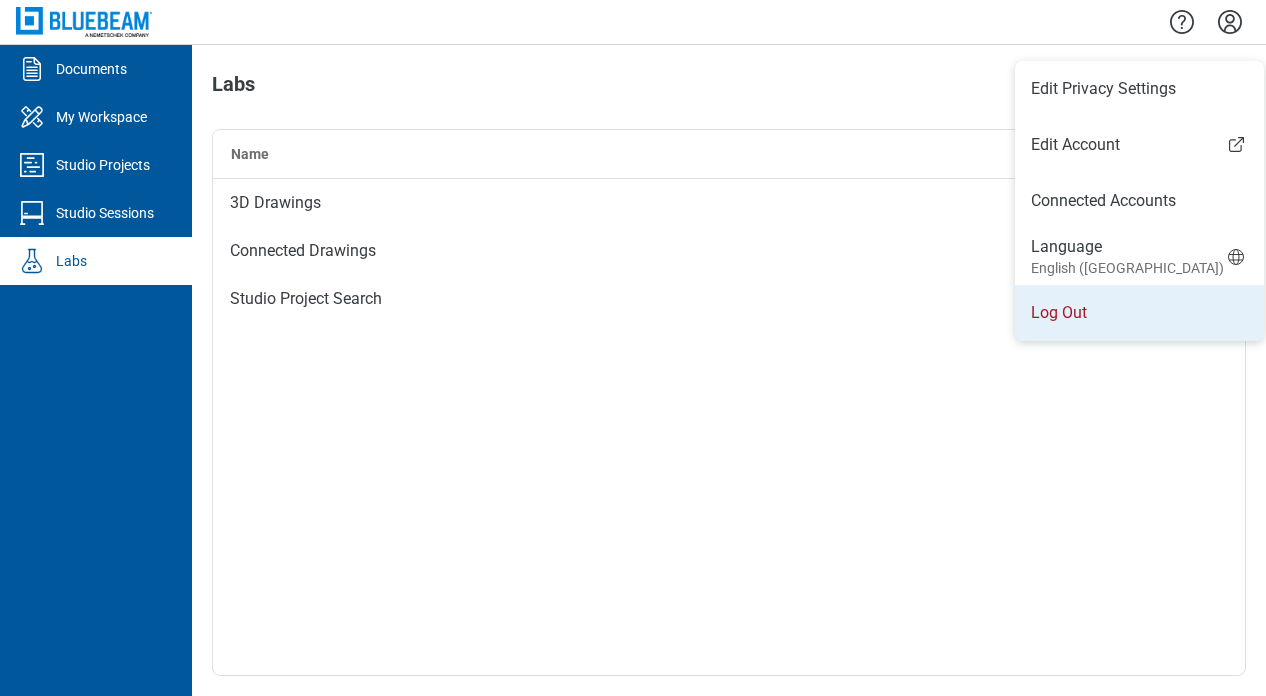 click on "Log Out" at bounding box center [1139, 313] 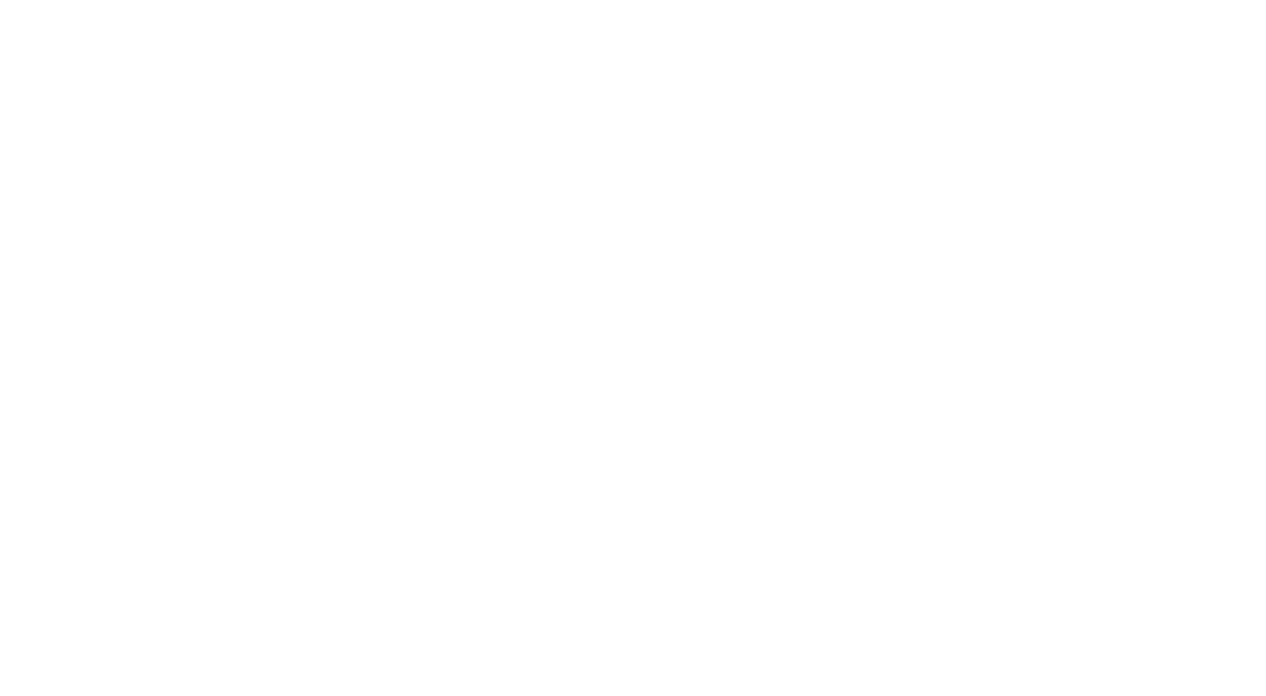 scroll, scrollTop: 0, scrollLeft: 0, axis: both 